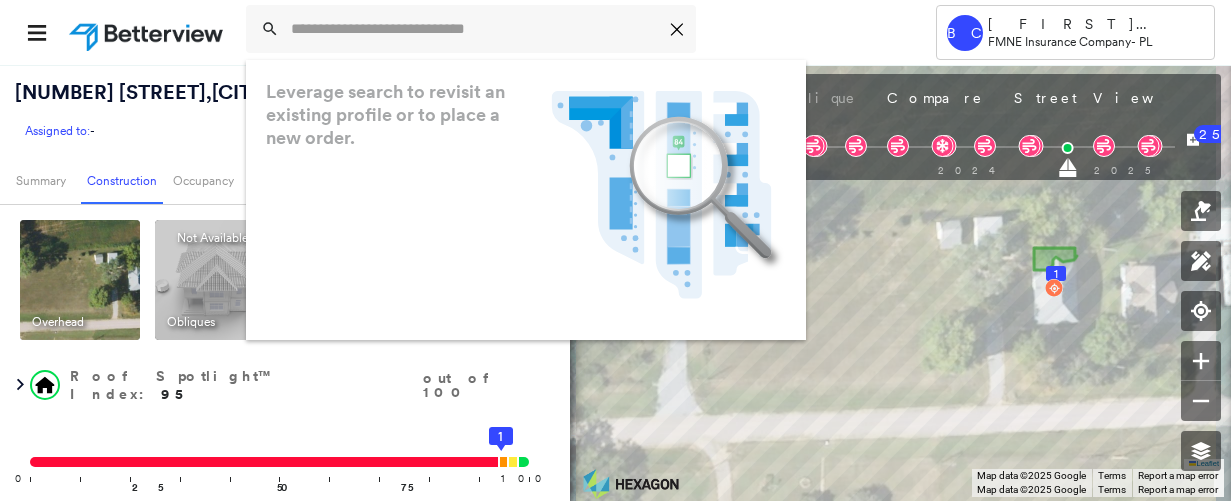 scroll, scrollTop: 0, scrollLeft: 0, axis: both 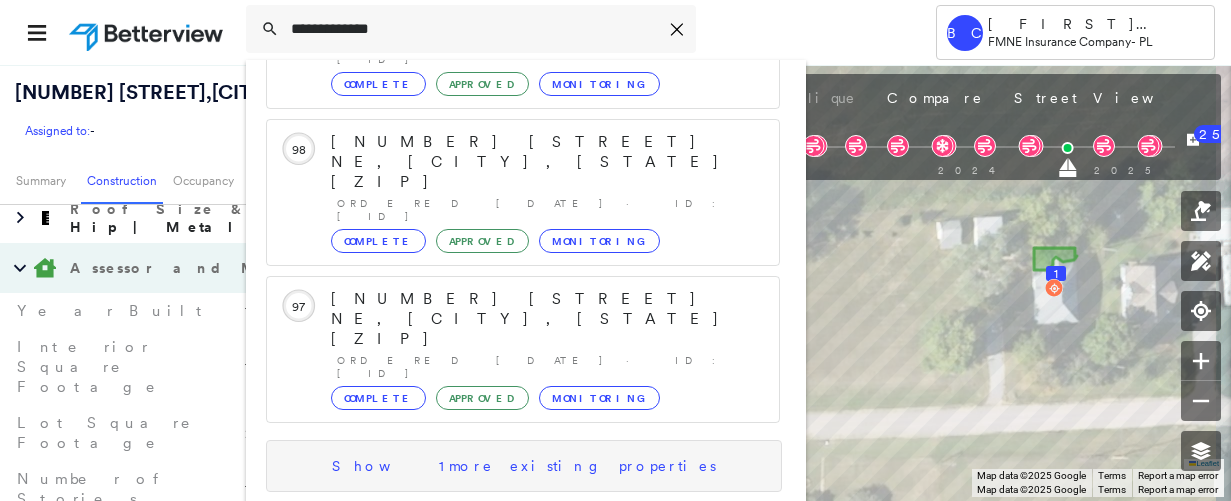 click on "Show  1  more existing properties" at bounding box center [524, 466] 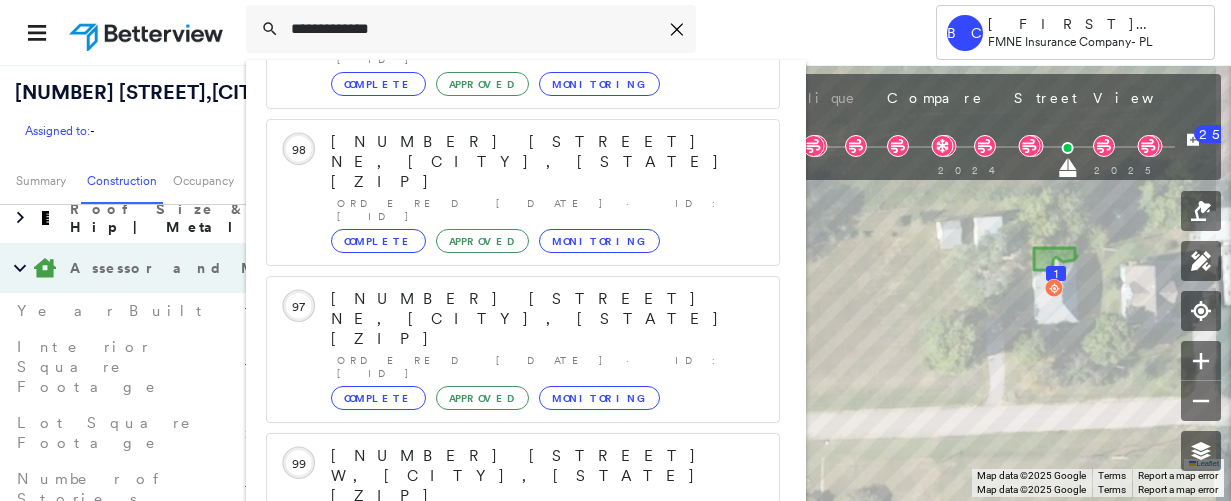 scroll, scrollTop: 0, scrollLeft: 0, axis: both 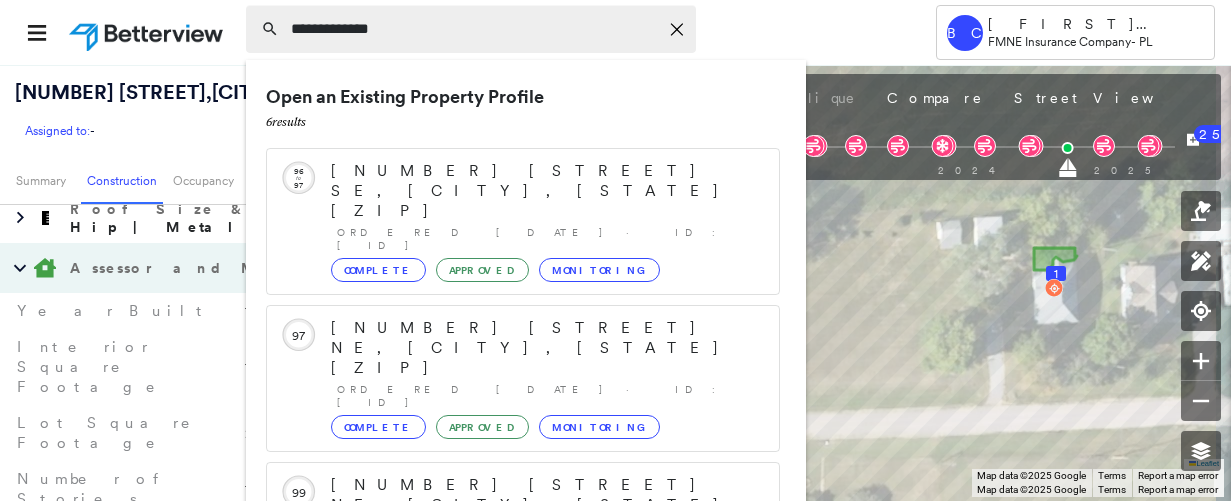 click on "**********" at bounding box center (474, 29) 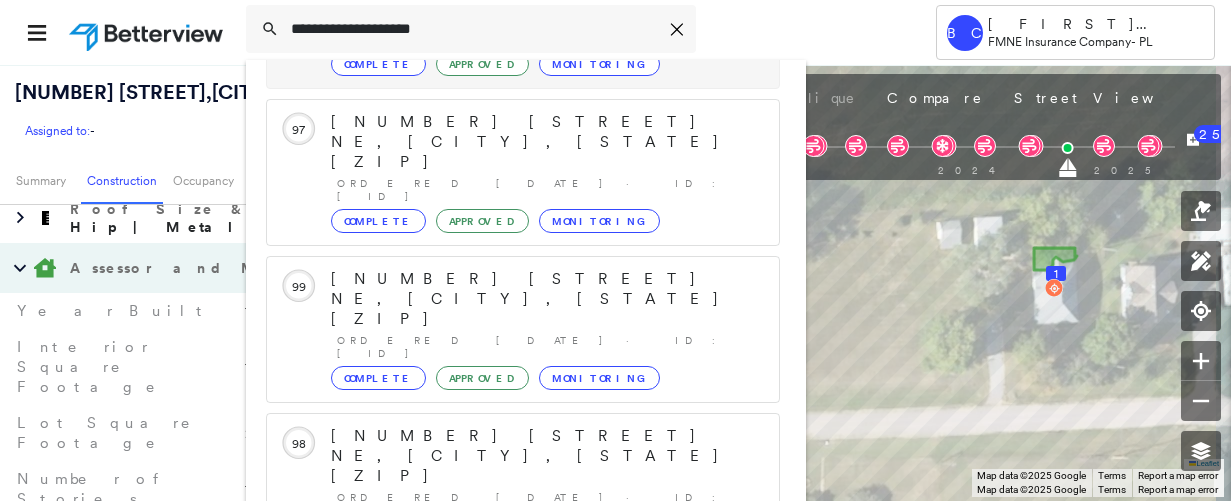 scroll, scrollTop: 213, scrollLeft: 0, axis: vertical 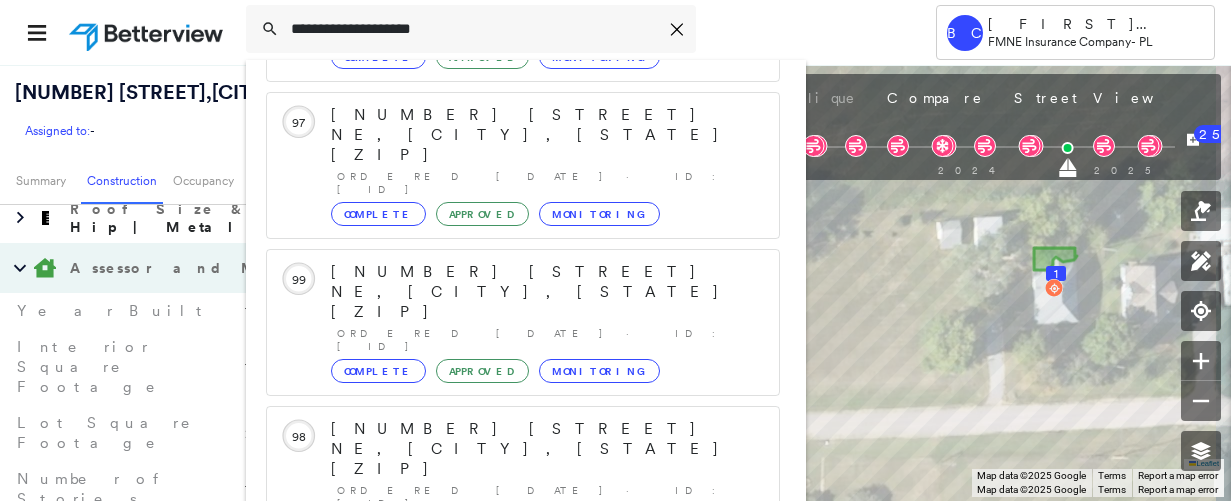 type on "**********" 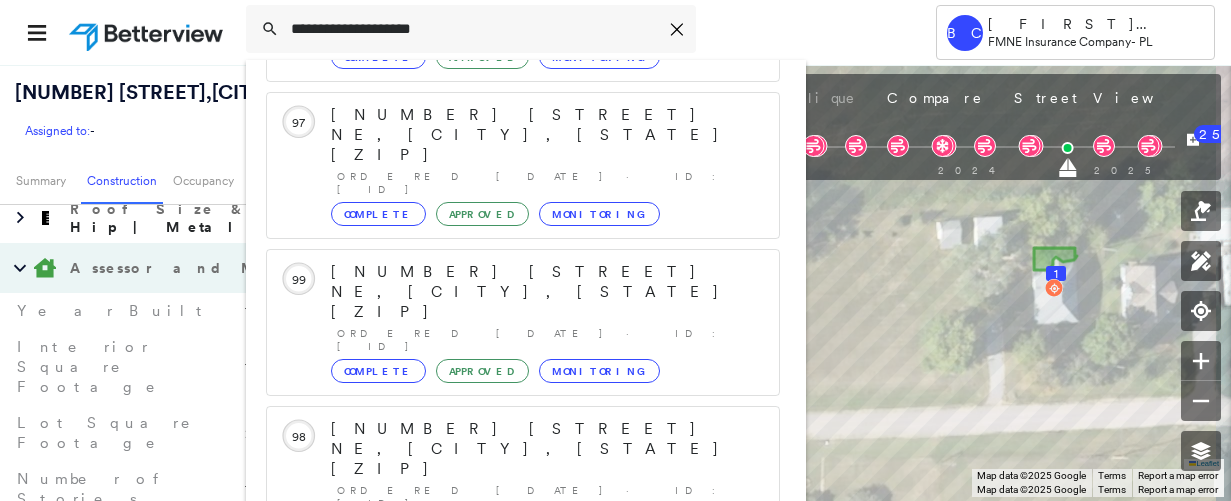 click on "Show  1  more existing properties" at bounding box center (524, 753) 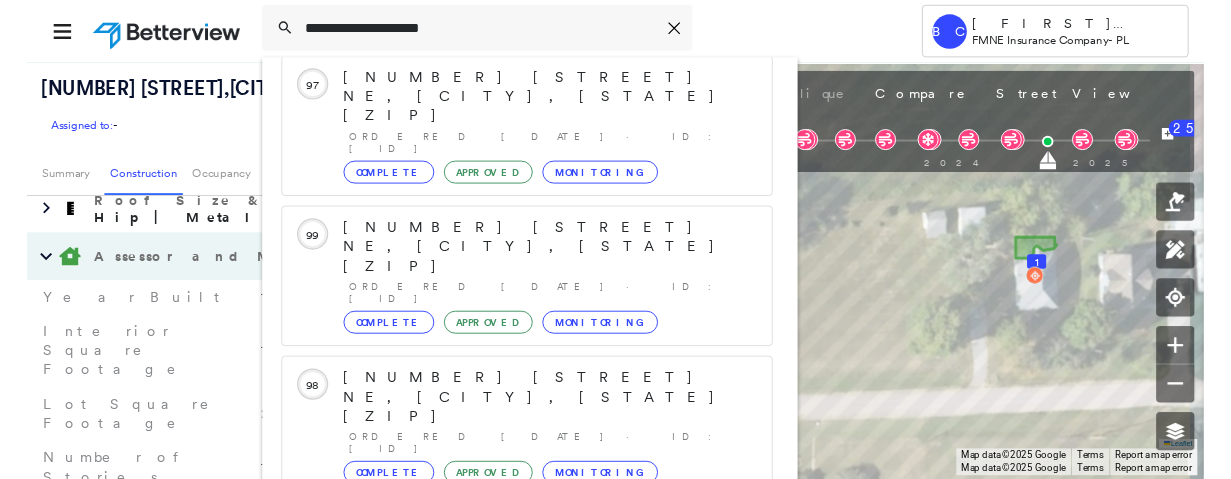 scroll, scrollTop: 265, scrollLeft: 0, axis: vertical 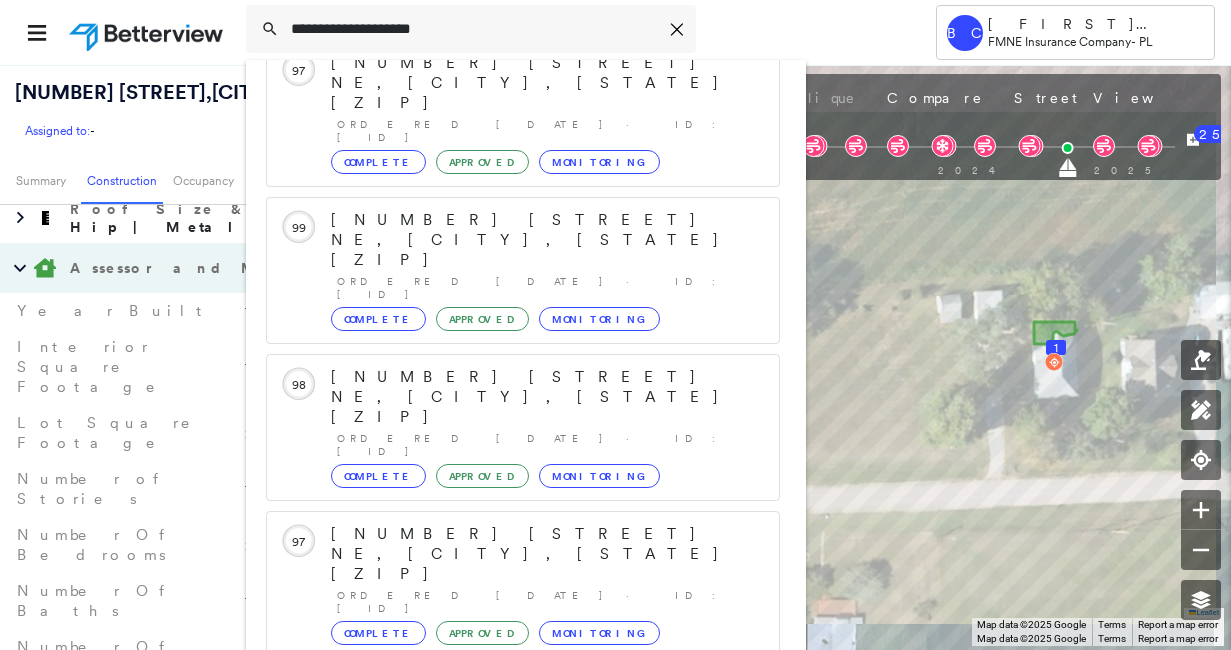 click on "[NUMBER] [STREET] W, [CITY], [STATE] [ZIP] Group Created with Sketch." at bounding box center (523, 951) 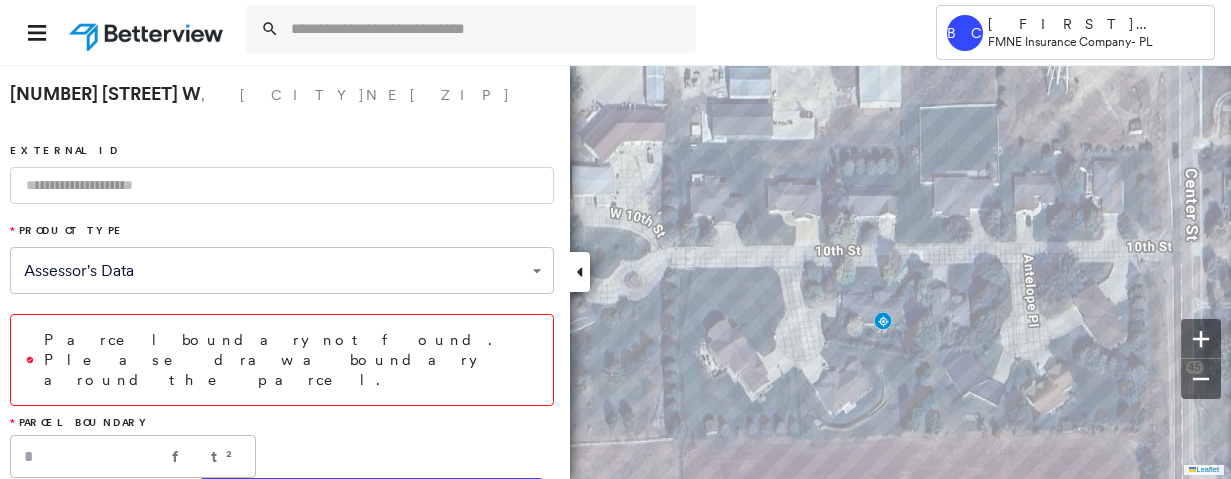 click on "DRAW BOUNDARY" at bounding box center (382, 497) 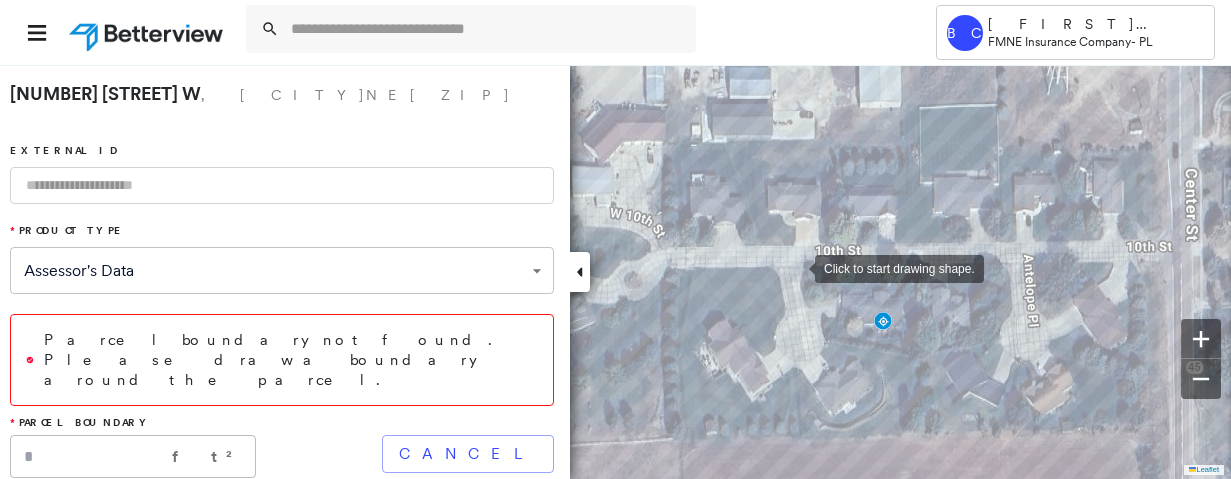click at bounding box center (795, 267) 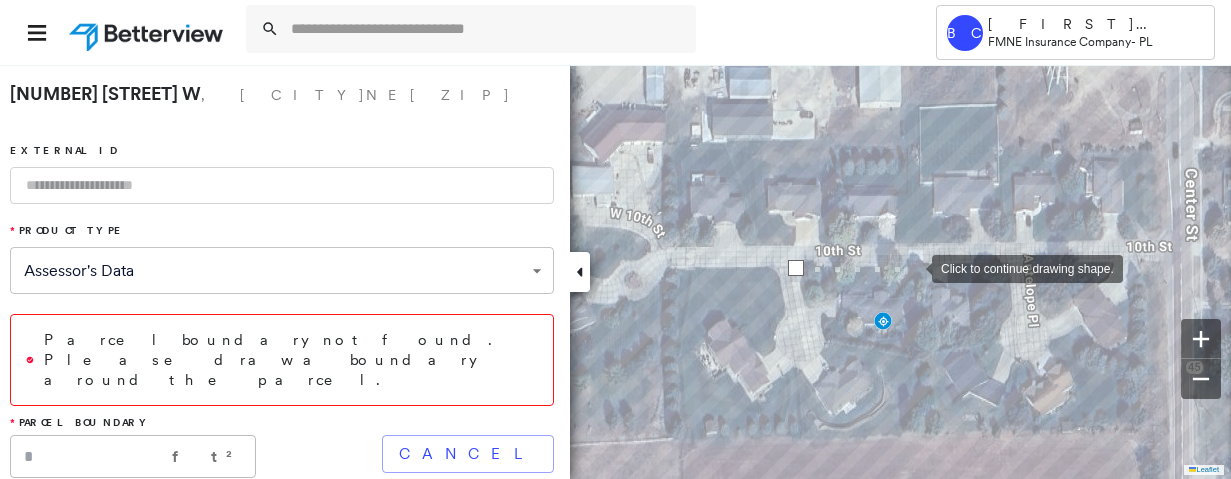 click at bounding box center (912, 267) 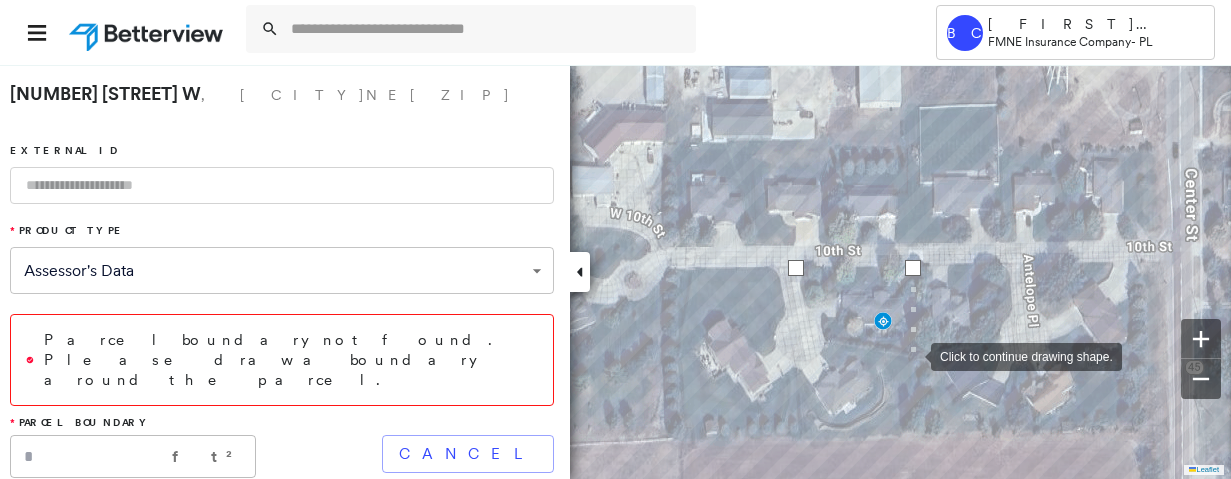 click at bounding box center (911, 355) 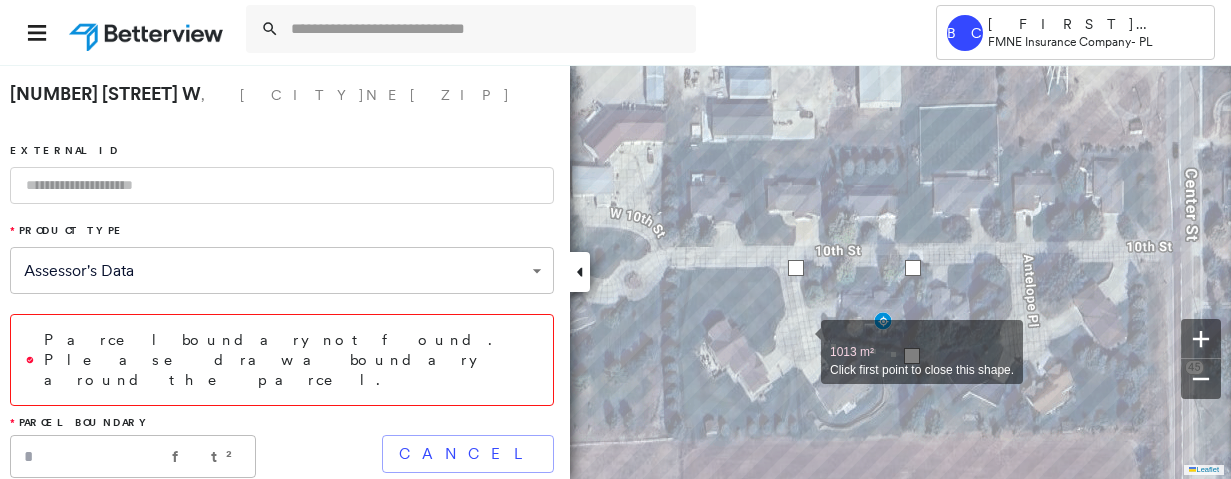 click at bounding box center [801, 341] 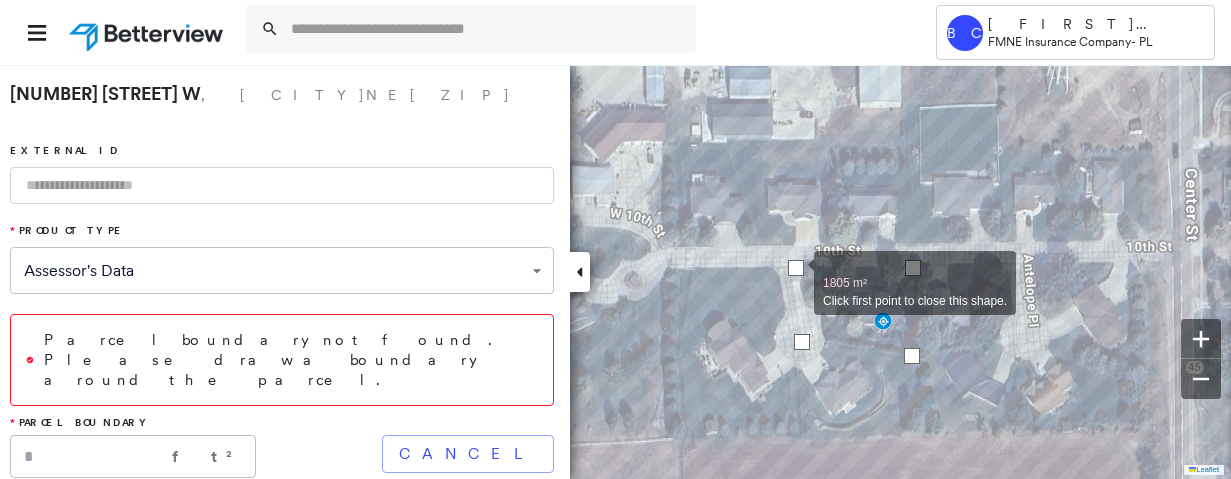 click at bounding box center [796, 268] 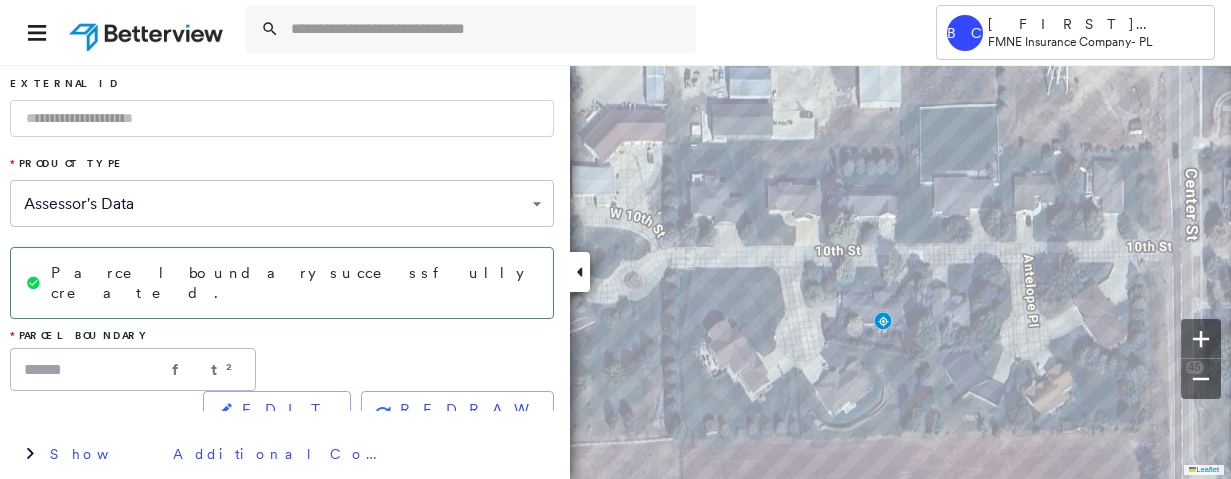 scroll, scrollTop: 98, scrollLeft: 0, axis: vertical 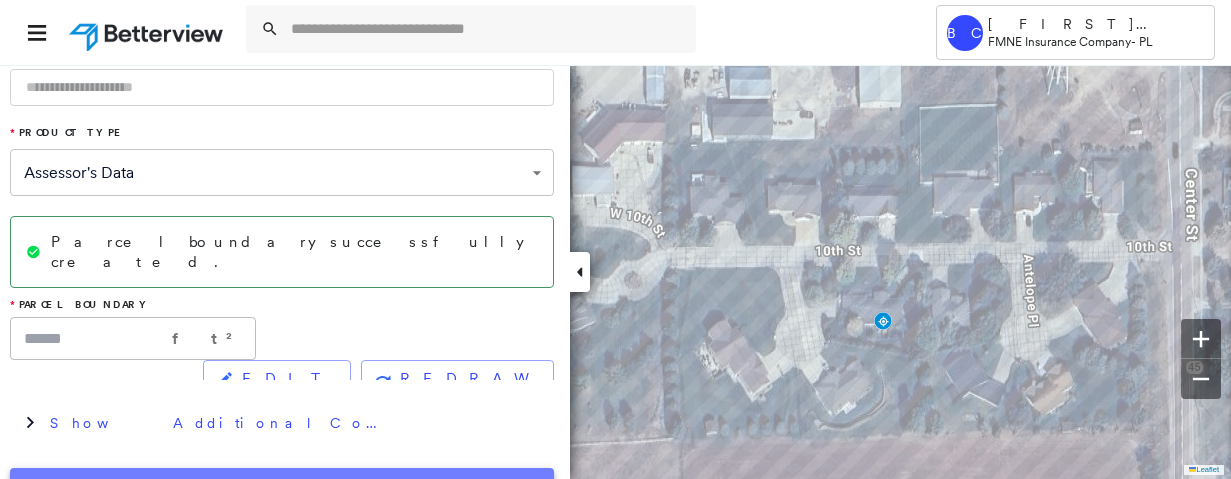 click on "Analyze This Property" at bounding box center (282, 486) 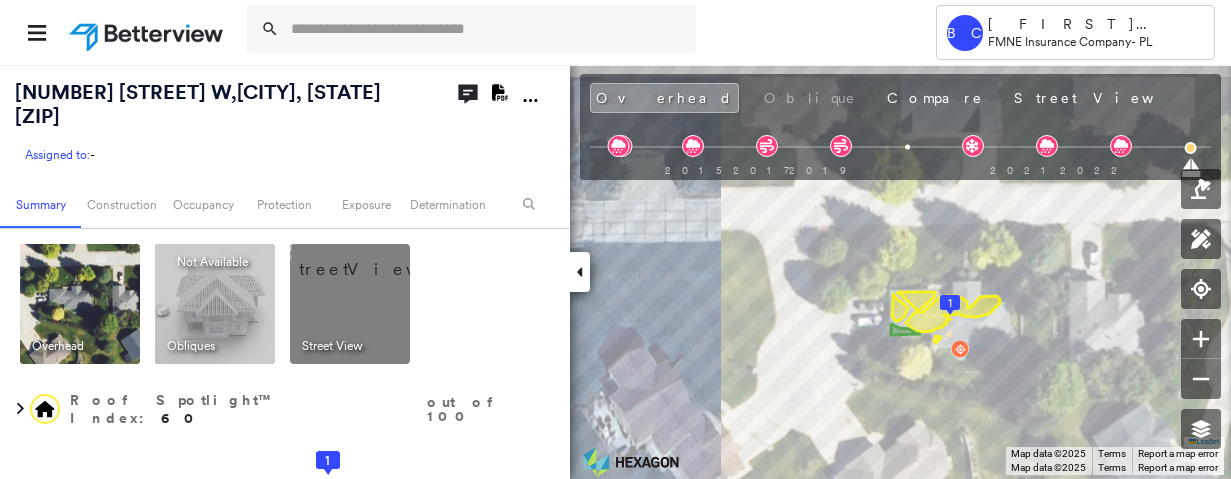 click on "Overhead Obliques Not Available ; Street View" at bounding box center [282, 304] 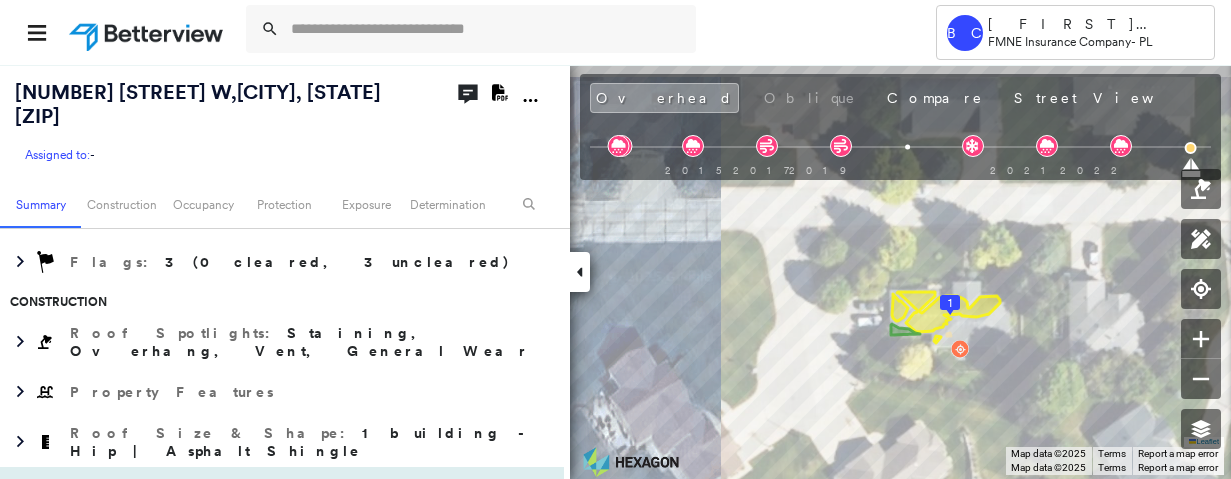 scroll, scrollTop: 500, scrollLeft: 0, axis: vertical 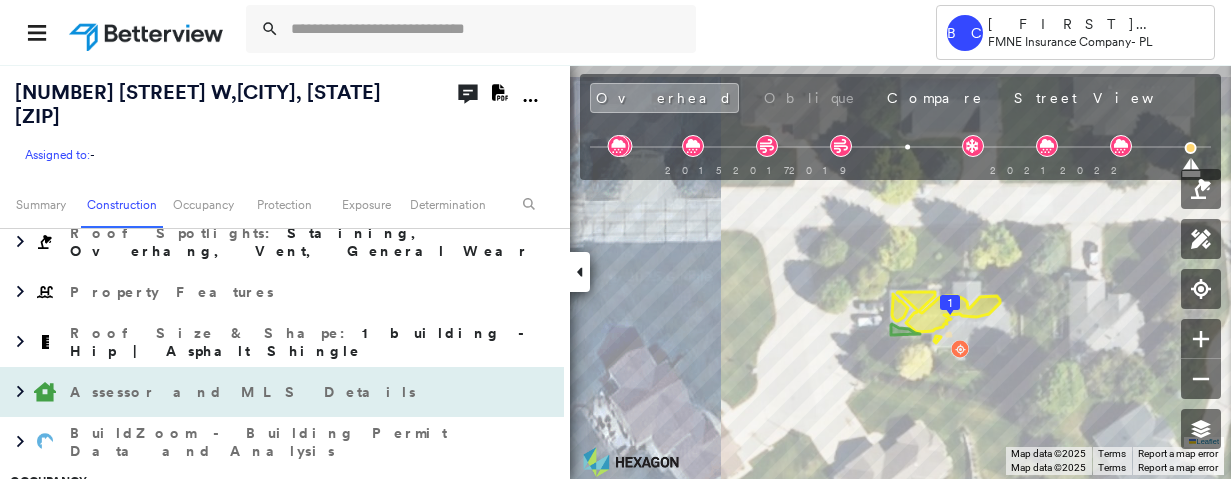 click on "Assessor and MLS Details" at bounding box center [245, 392] 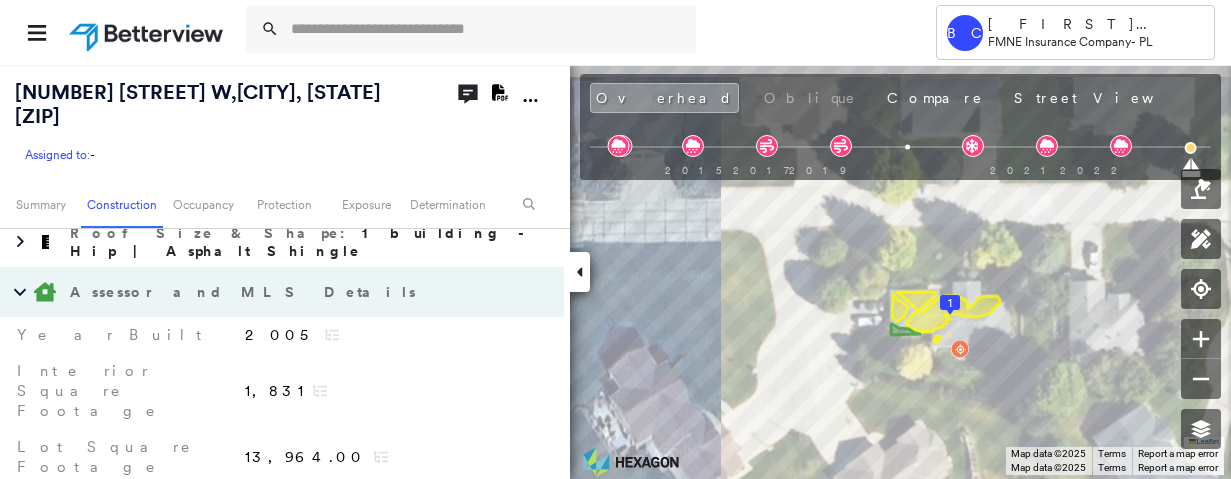 scroll, scrollTop: 700, scrollLeft: 0, axis: vertical 